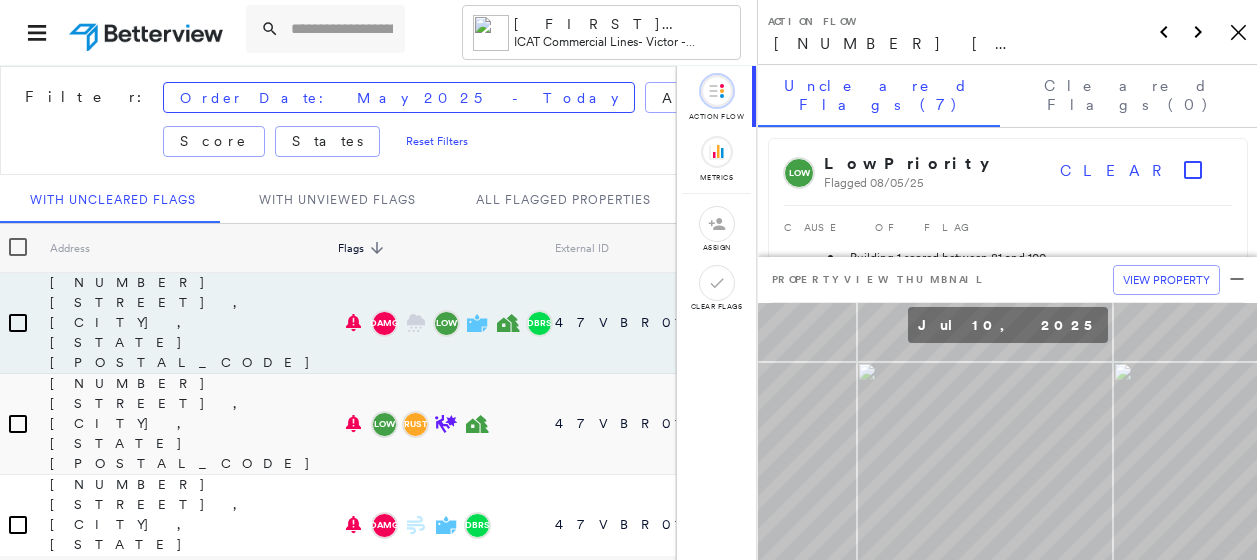 scroll, scrollTop: 0, scrollLeft: 0, axis: both 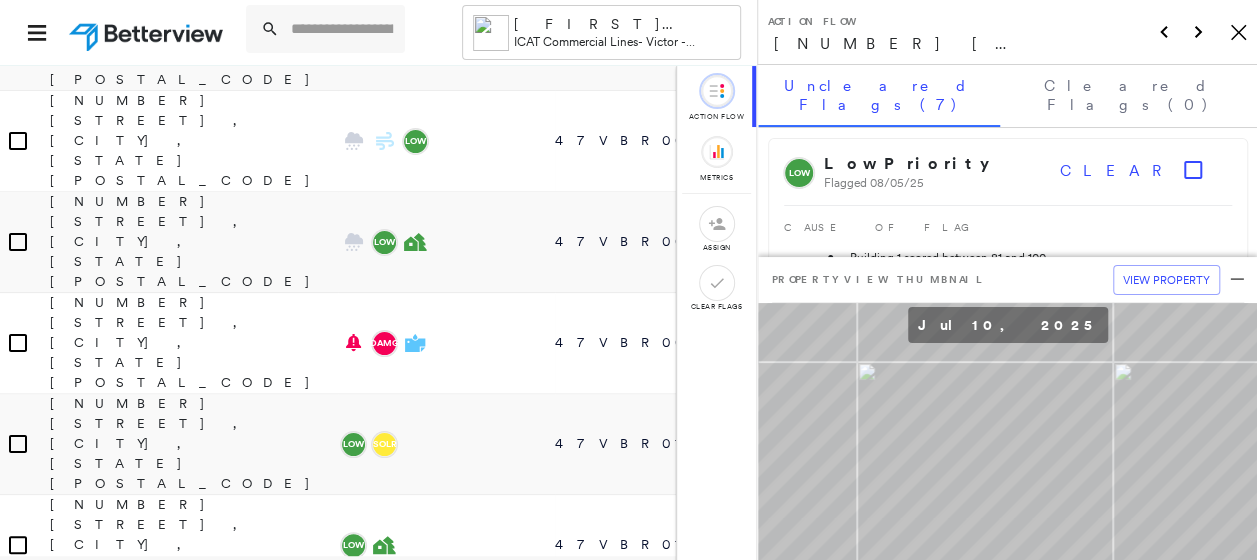 click on "[NUMBER] [STREET], [CITY], [STATE] [POSTAL_CODE]" at bounding box center (194, 2806) 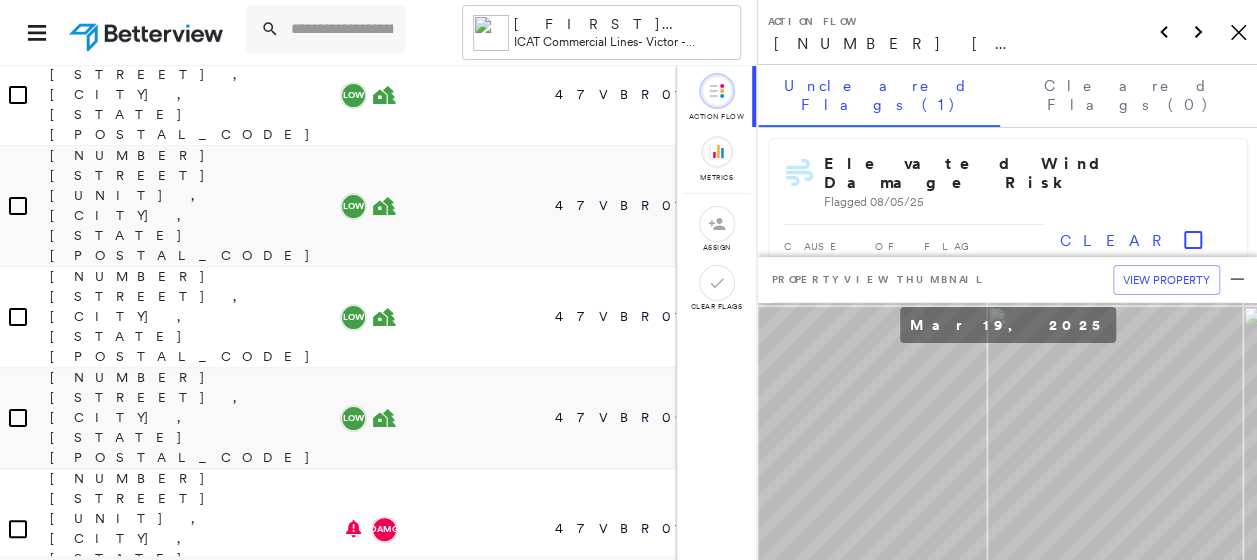 scroll, scrollTop: 1905, scrollLeft: 0, axis: vertical 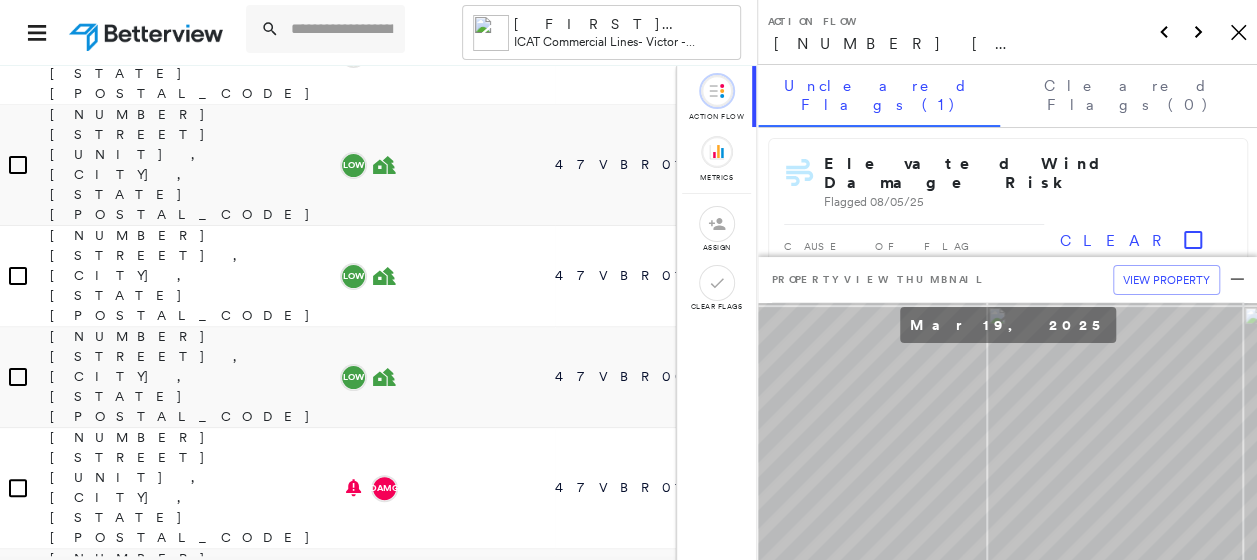 click on "[NUMBER] [STREET], [CITY], [STATE] [POSTAL_CODE]" at bounding box center (194, 2941) 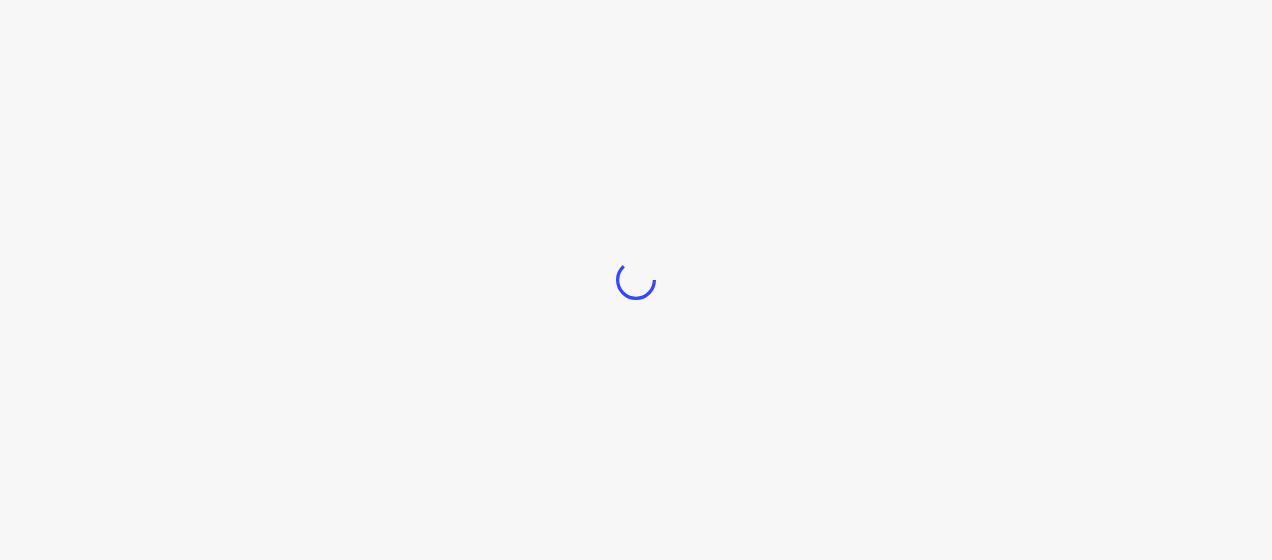 scroll, scrollTop: 0, scrollLeft: 0, axis: both 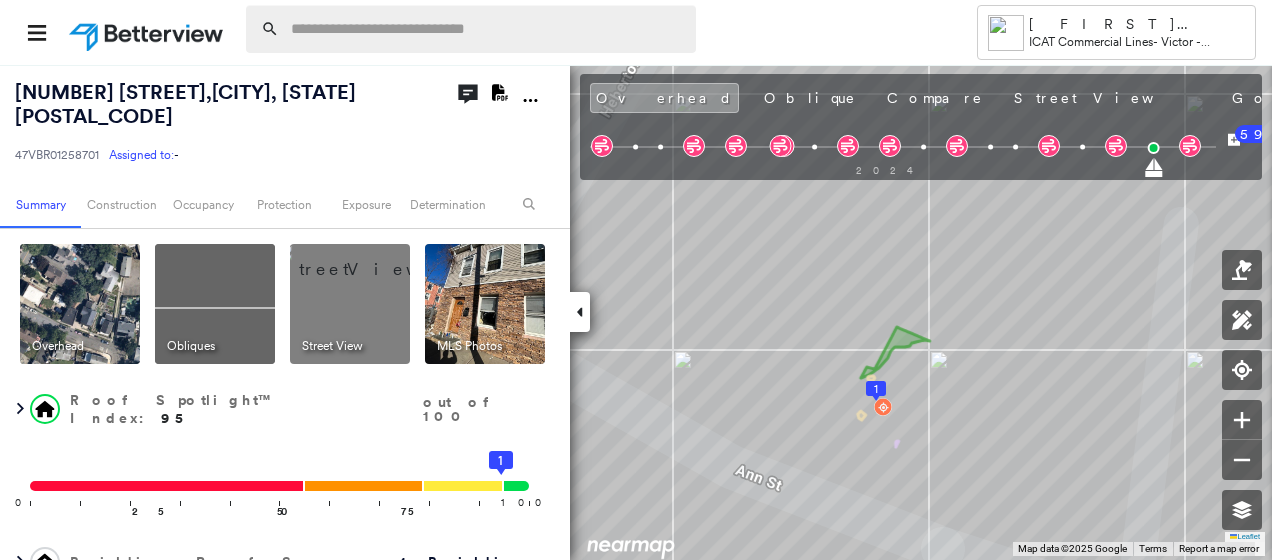 click at bounding box center [487, 29] 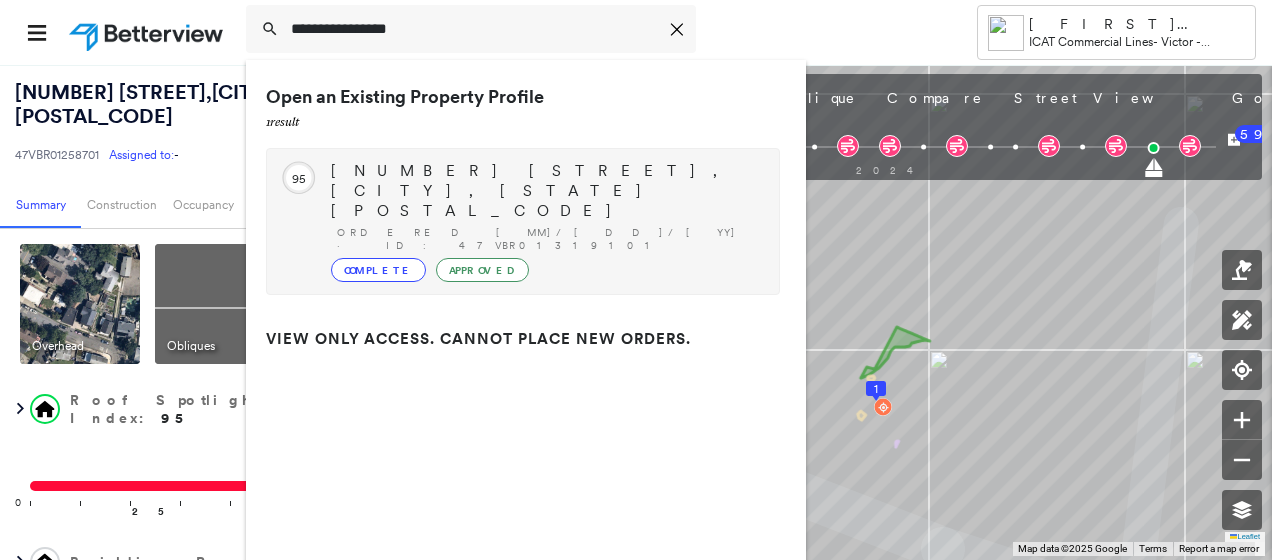 type on "**********" 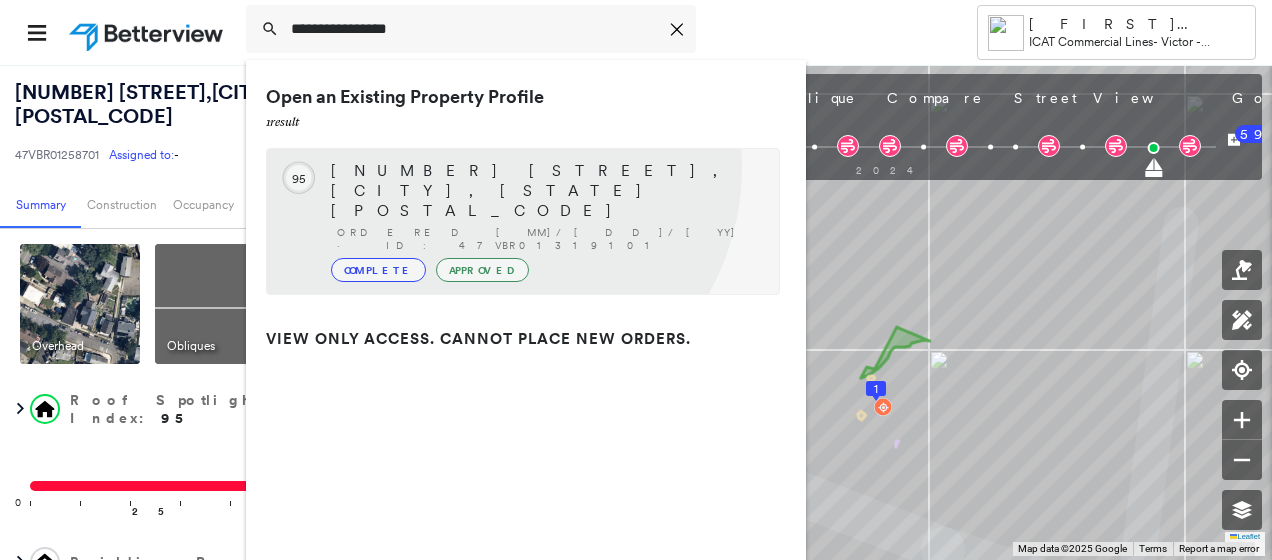 click on "[NUMBER] [STREET], [CITY], [STATE] [POSTAL_CODE]" at bounding box center (545, 191) 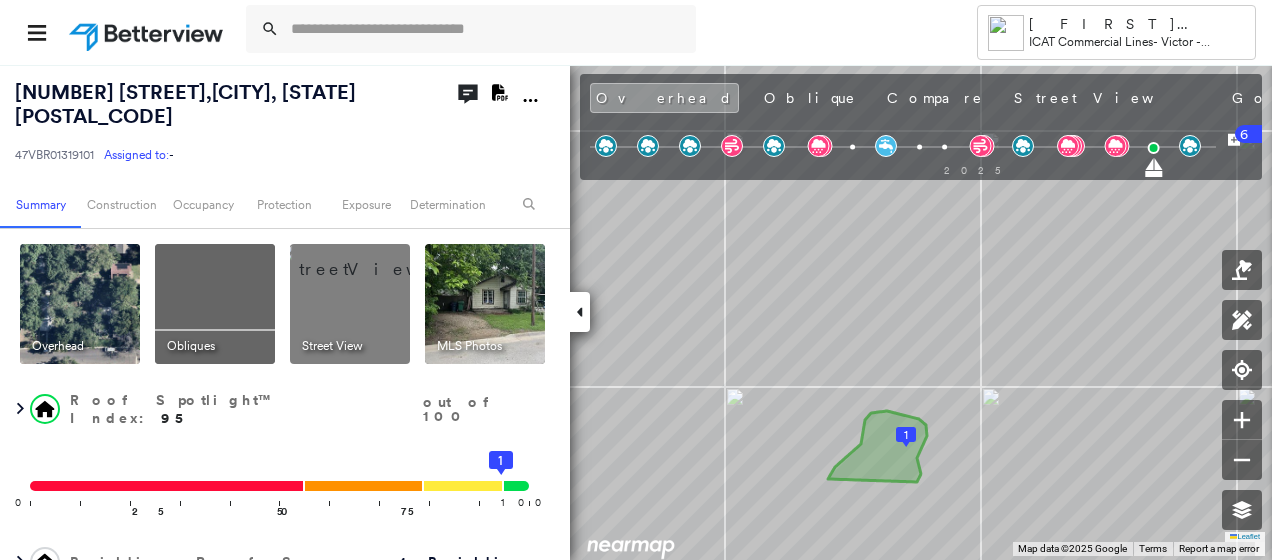 click 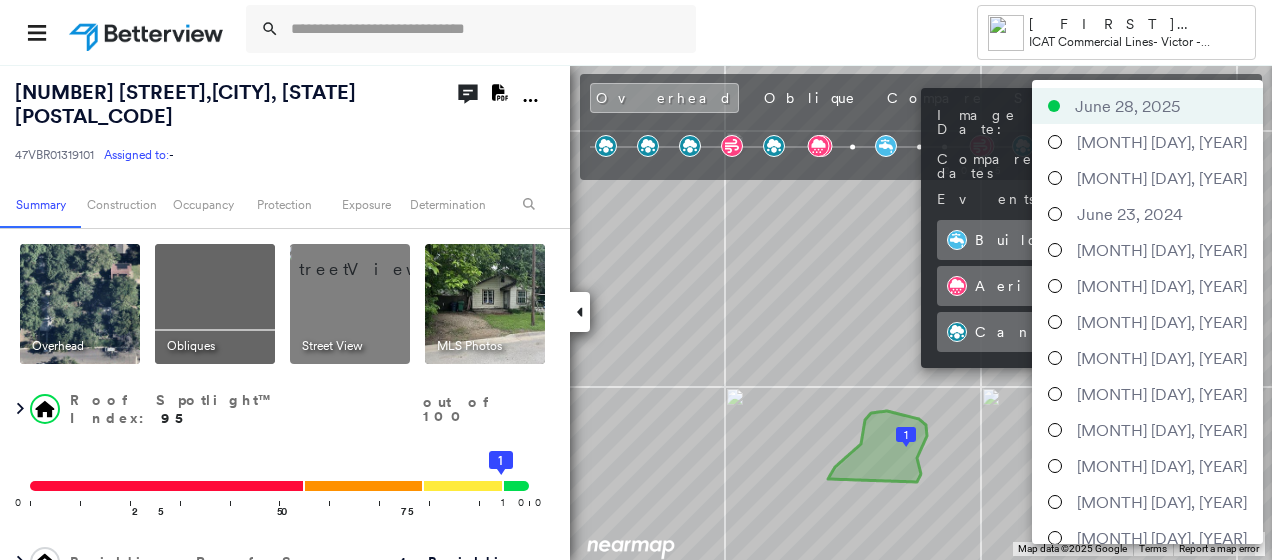 click on "Tower Jeff Benson ICAT Commercial Lines   -   Victor - Builders Risk 1026 Peak Street ,  Denton, TX 76201 47VBR01319101 Assigned to:  - Assigned to:  - 47VBR01319101 Assigned to:  - Open Comments Download PDF Report Summary Construction Occupancy Protection Exposure Determination Overhead Obliques Street View MLS Photos Roof Spotlight™ Index :  95 out of 100 0 100 25 50 75 1 Building Roof Scores 1 Buildings Policy Information :  47VBR01319101 Flags :  2 (0 cleared, 2 uncleared) Construction Roof Spotlights :  Overhang Property Features Roof Age :  11+ years old. 1 Building 1 :  11+ years Roof Size & Shape :  1 building Asphalt Shingle Assessor and MLS Details BuildZoom - Building Permit Data and Analysis Occupancy Ownership Place Detail Protection Protection Exposure Fire Path FEMA Risk Index Hail Claim Predictor: More Risky 2   out of  5 Wind Claim Predictor: Least Risky 5   out of  5 Flood Regional Hazard: 3   out of  5 Crime Regional Hazard: 1   out of  5 Additional Perils Augurisk - RiskAssessment Flags" at bounding box center [636, 280] 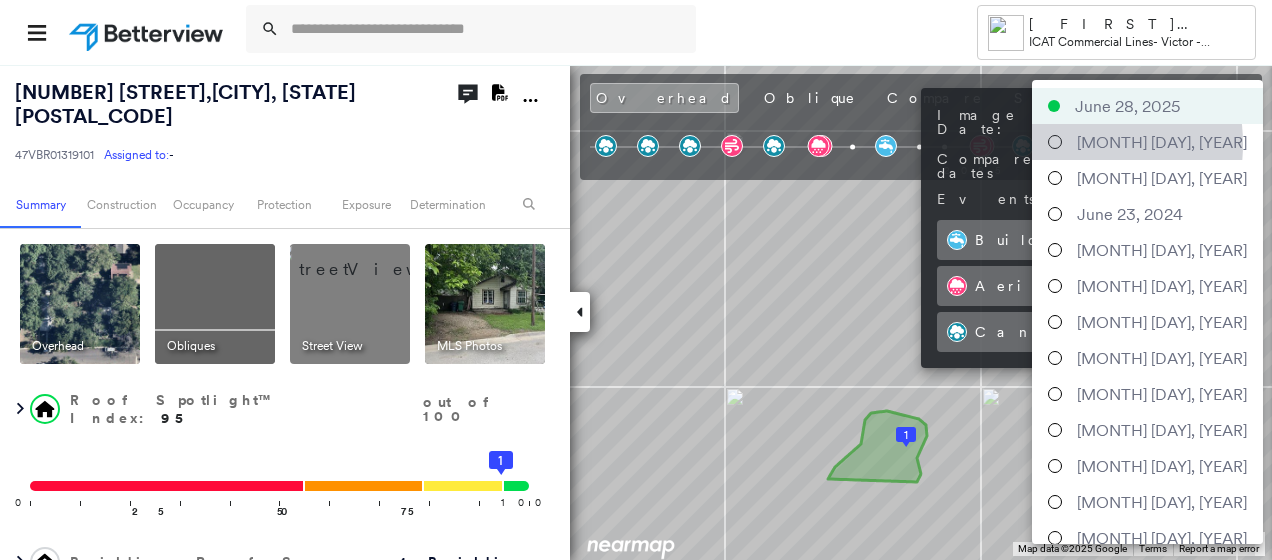 click at bounding box center (1055, 142) 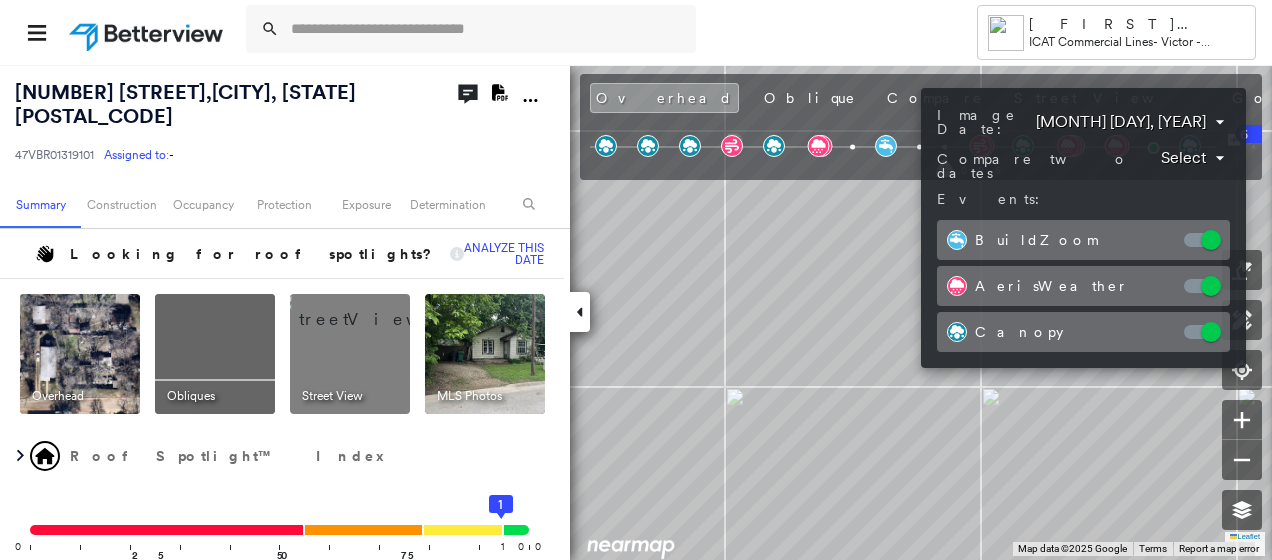 click at bounding box center (636, 280) 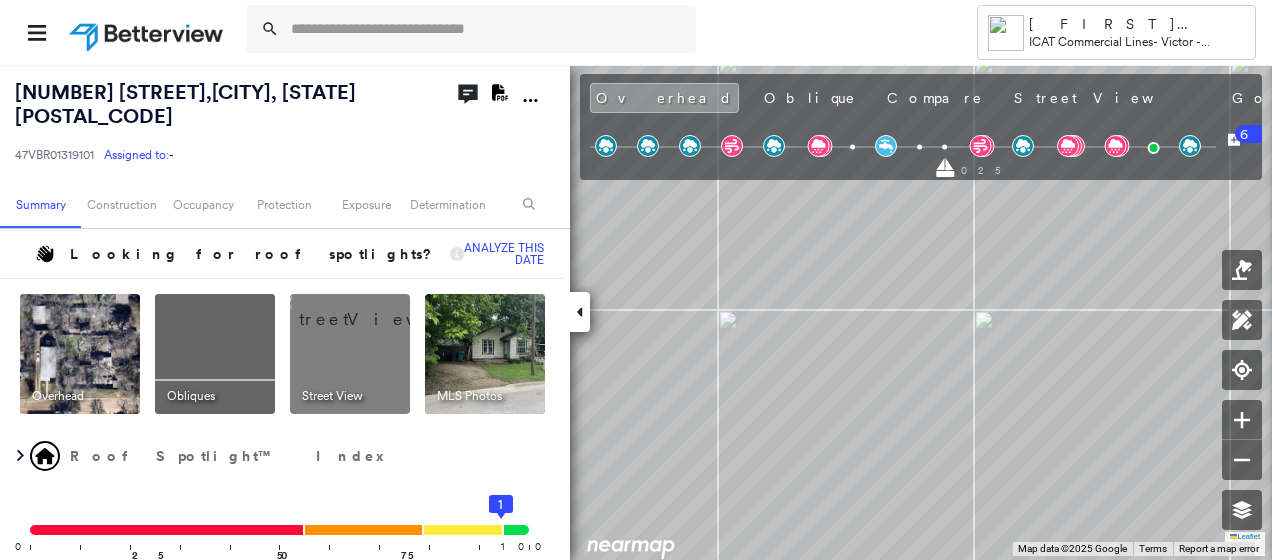 click 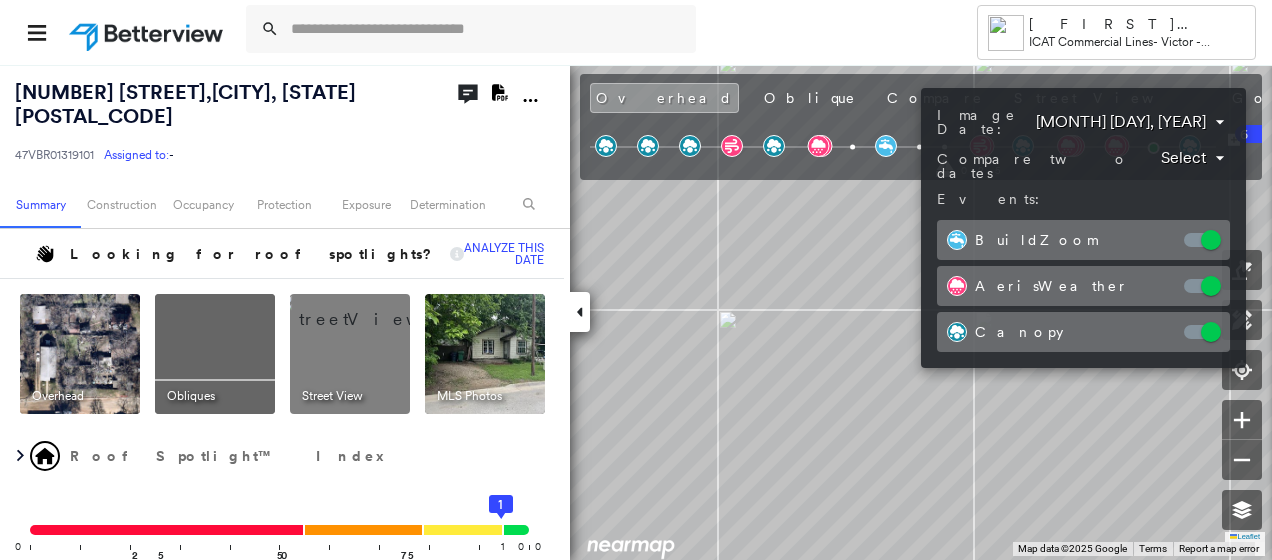 click on "Tower Jeff Benson ICAT Commercial Lines   -   Victor - Builders Risk 1026 Peak Street ,  Denton, TX 76201 47VBR01319101 Assigned to:  - Assigned to:  - 47VBR01319101 Assigned to:  - Open Comments Download PDF Report Summary Construction Occupancy Protection Exposure Determination Looking for roof spotlights? Analyze this date Overhead Obliques Street View MLS Photos Roof Spotlight™ Index 0 100 25 50 75 1 Building Roof Scores 0 Buildings Policy Information :  47VBR01319101 Flags :  2 (0 cleared, 2 uncleared) Construction Roof Age :  11+ years old. 1 Building 1 :  11+ years Assessor and MLS Details BuildZoom - Building Permit Data and Analysis Occupancy Ownership Place Detail Protection Protection Exposure FEMA Risk Index Flood Regional Hazard: 3   out of  5 Crime Regional Hazard: 1   out of  5 Hail Regional Hazard: 1   out of  5 Wind Regional Hazard: 3   out of  5 Additional Perils Augurisk - RiskAssessment Canopy Hail Damage Canopy - HailSizeDossier Guidewire HazardHub Firewise USA Determination Flags :  63" at bounding box center [636, 280] 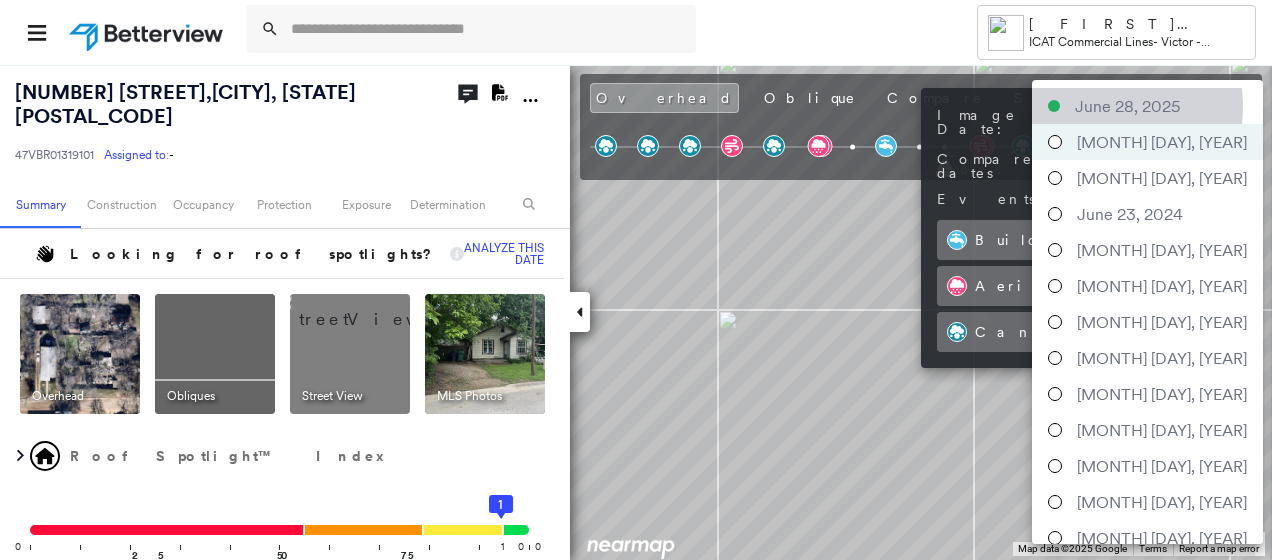 click on "June 28, 2025" at bounding box center [1127, 106] 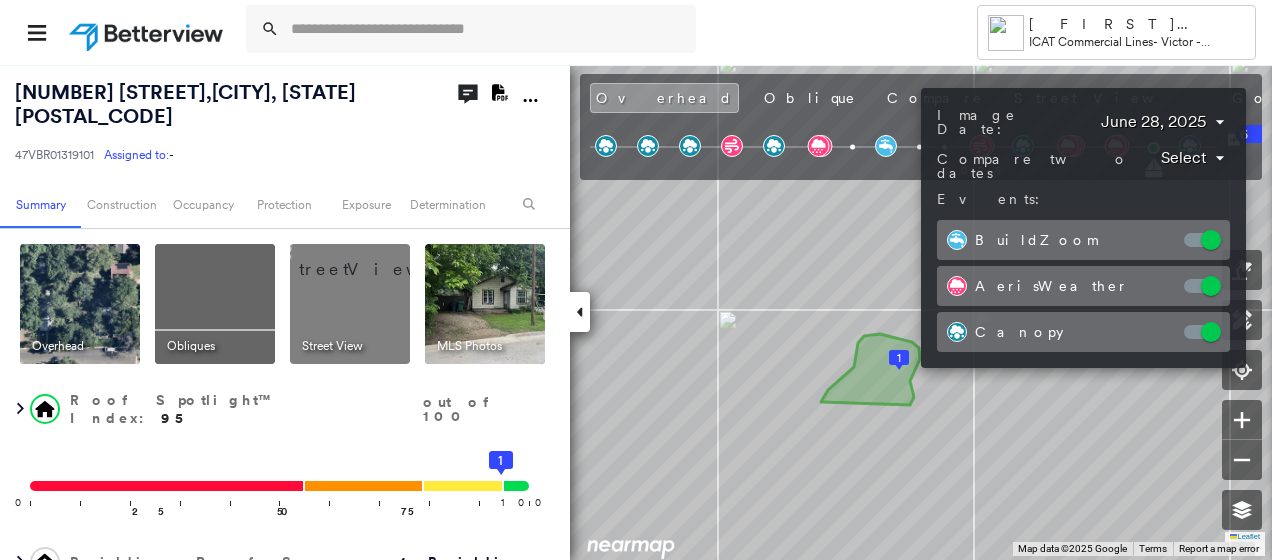 click at bounding box center [636, 280] 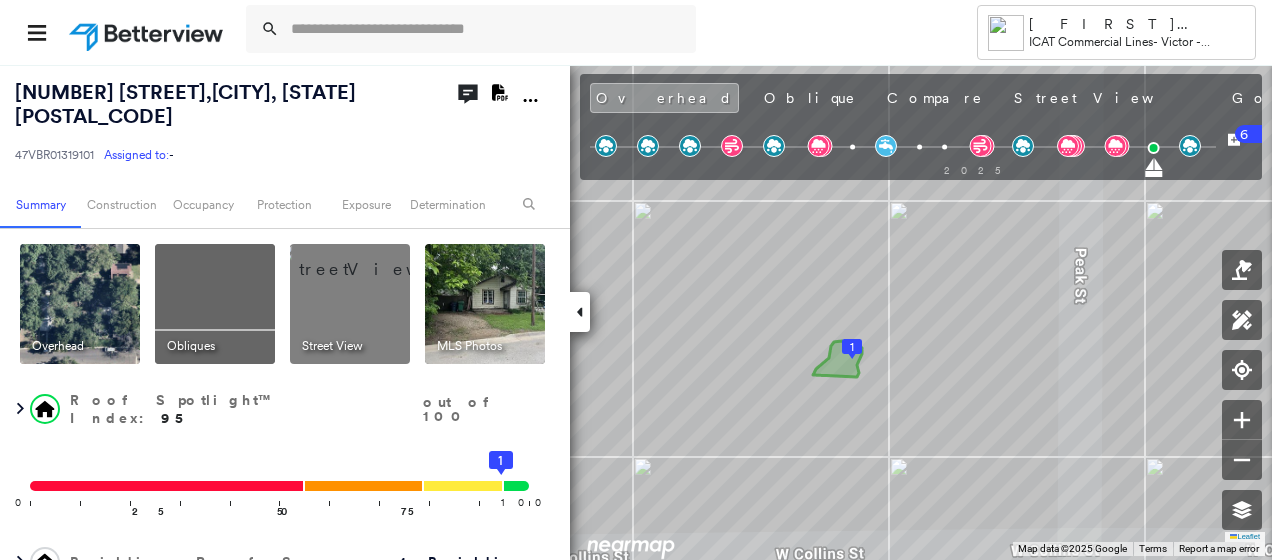 click 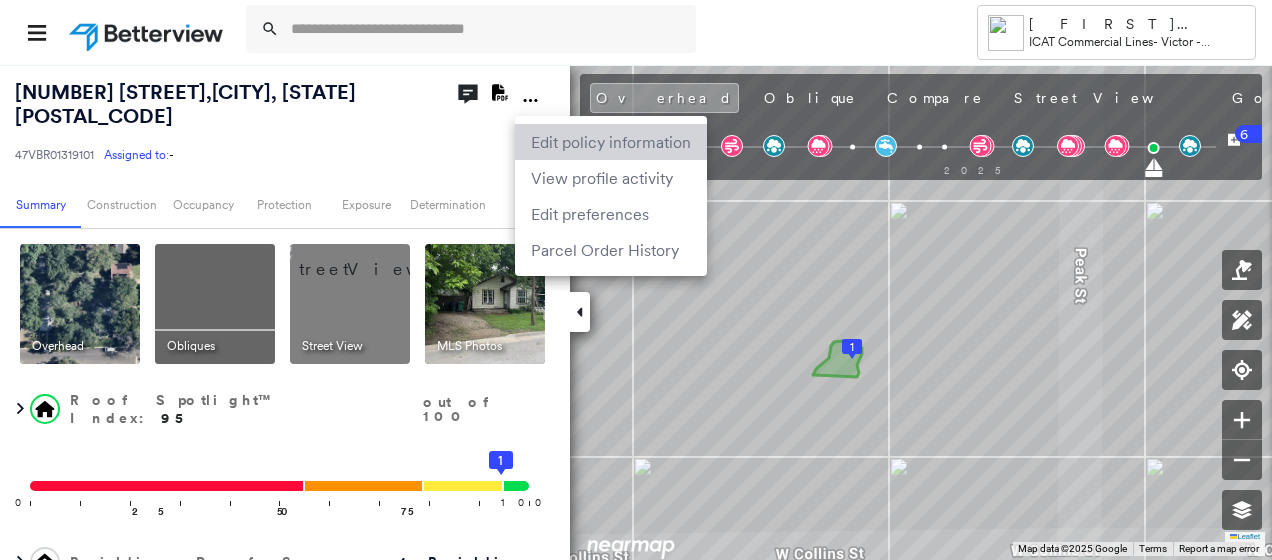 click on "Edit policy information" at bounding box center (611, 142) 